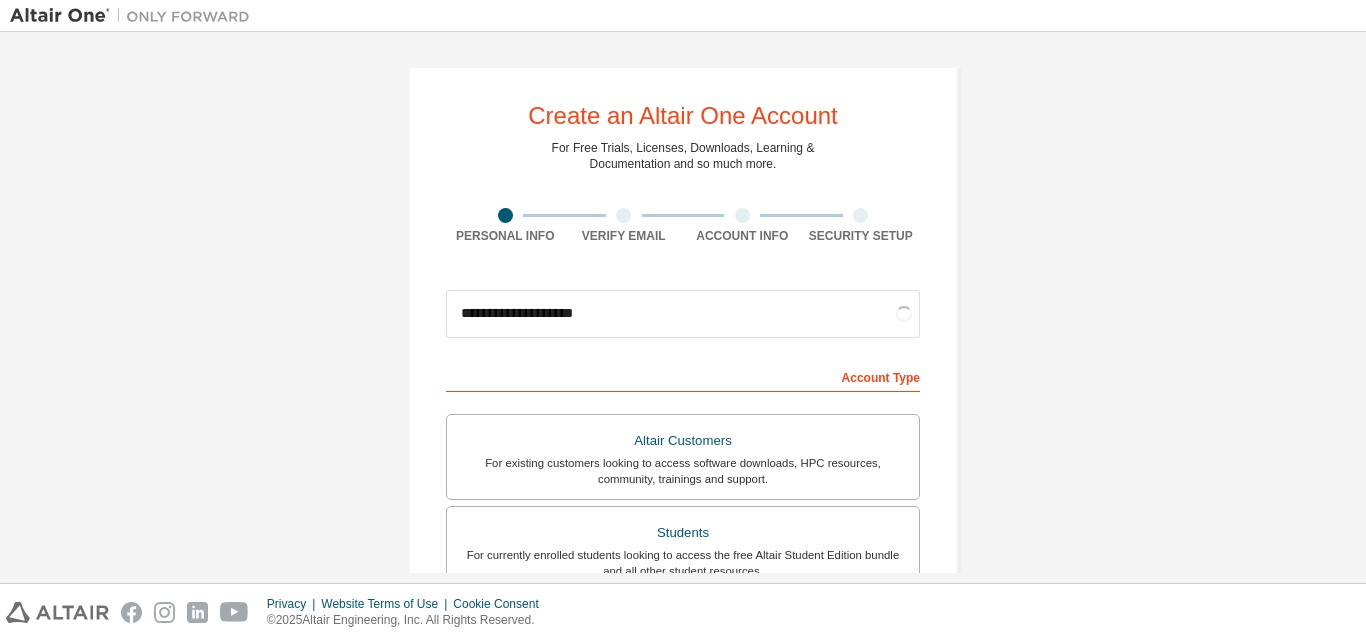 scroll, scrollTop: 0, scrollLeft: 0, axis: both 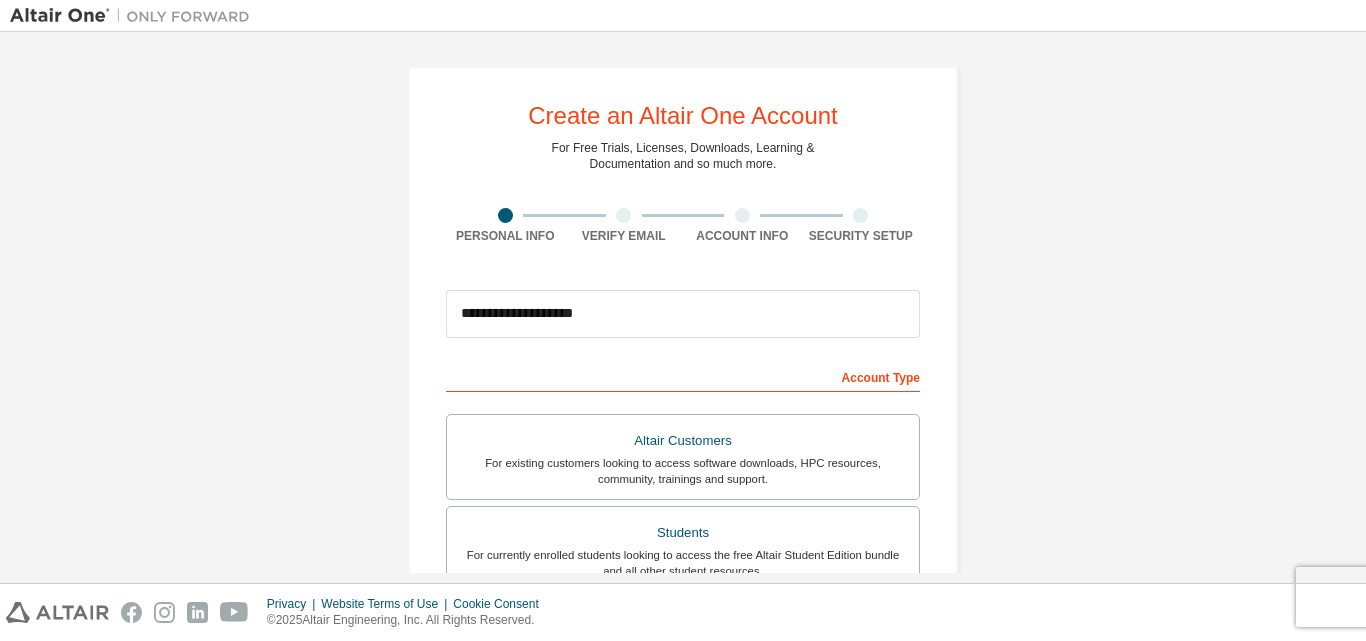 type on "**********" 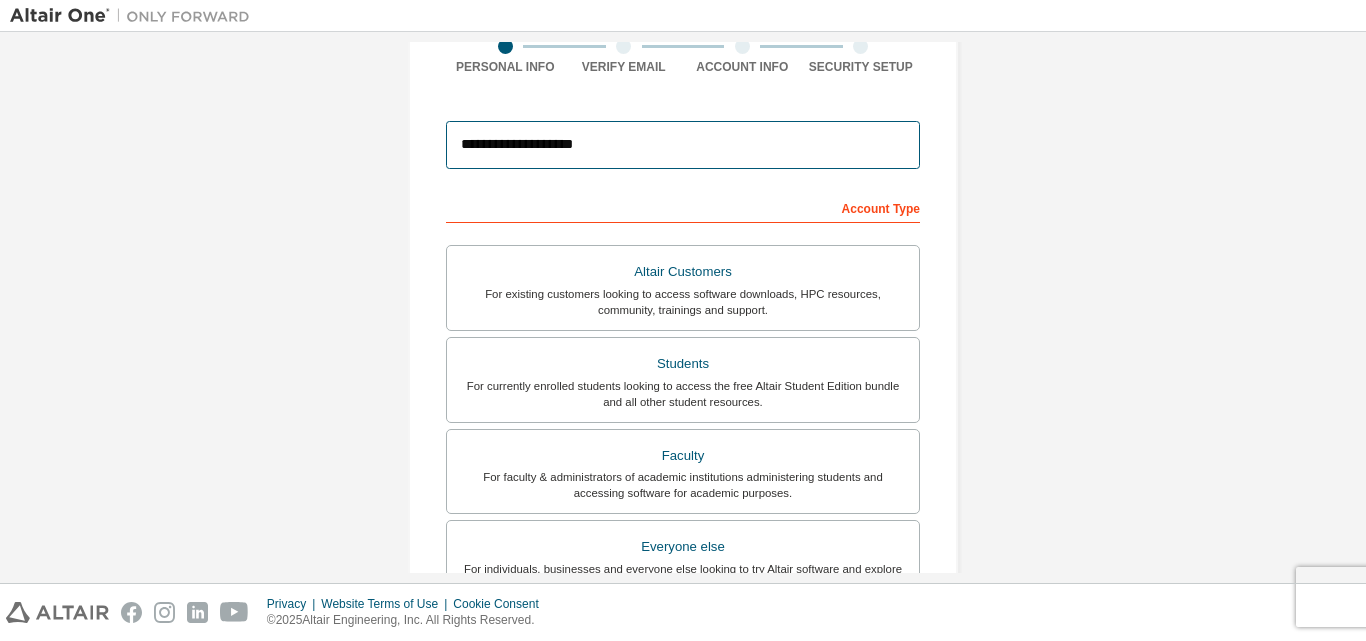 scroll, scrollTop: 200, scrollLeft: 0, axis: vertical 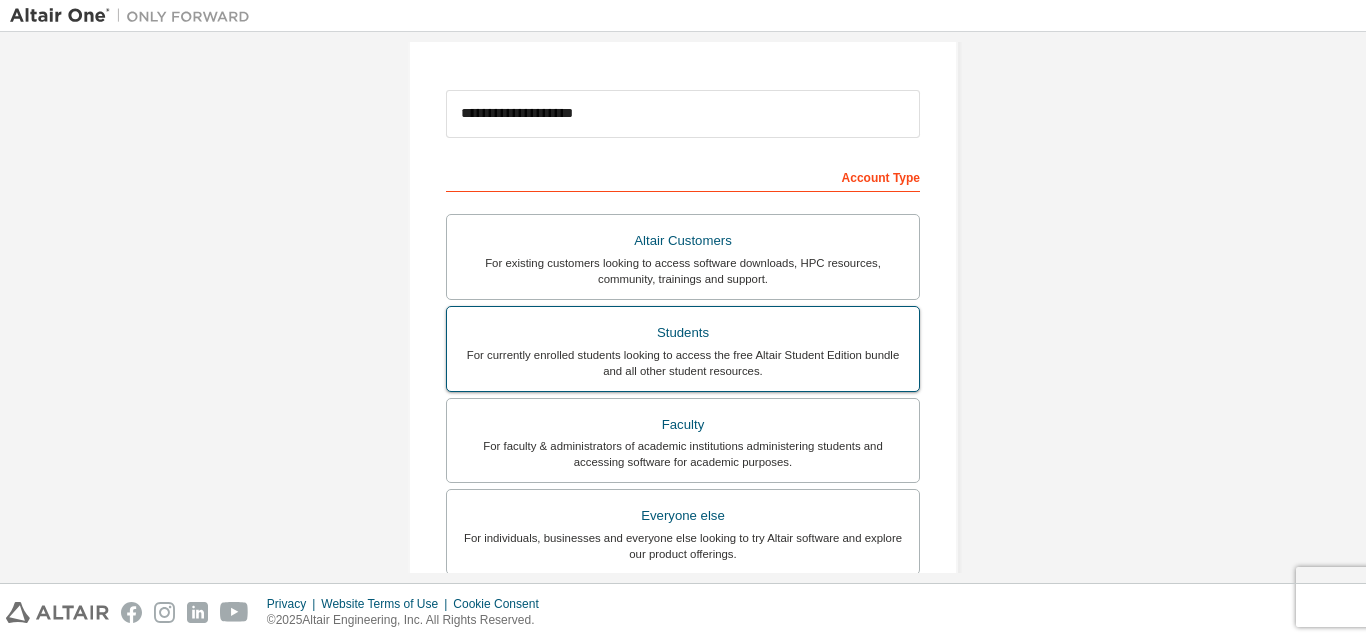 click on "For currently enrolled students looking to access the free Altair Student Edition bundle and all other student resources." at bounding box center (683, 363) 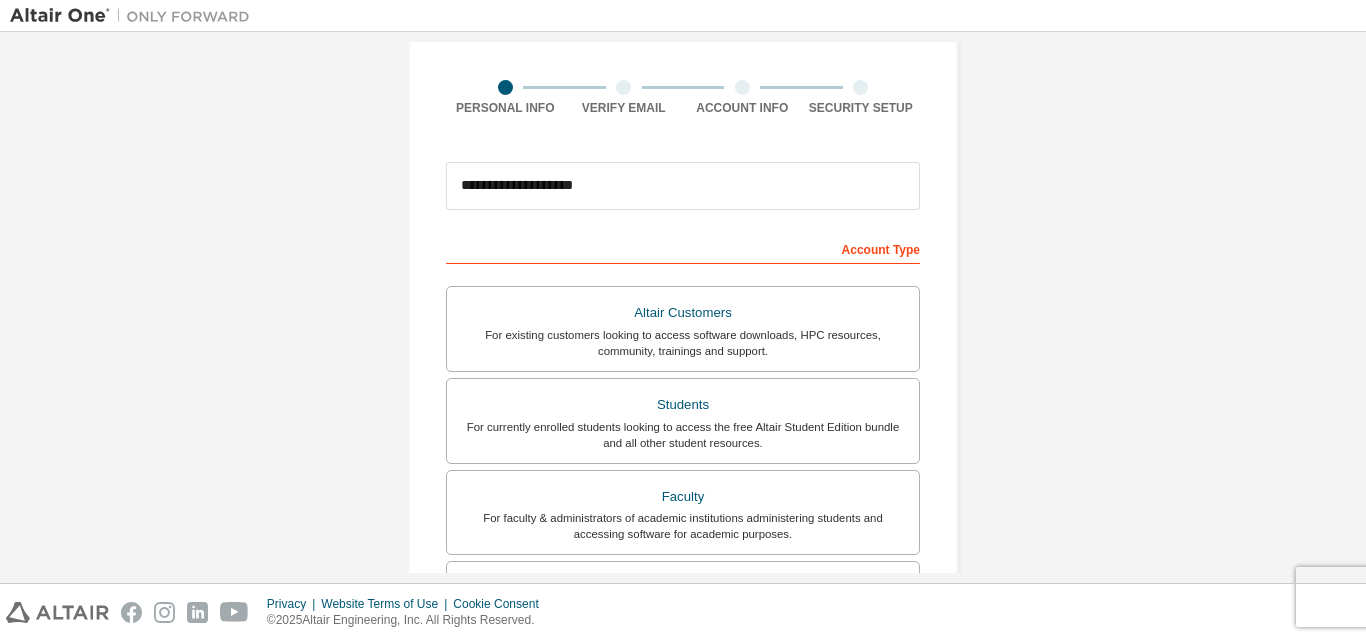 scroll, scrollTop: 428, scrollLeft: 0, axis: vertical 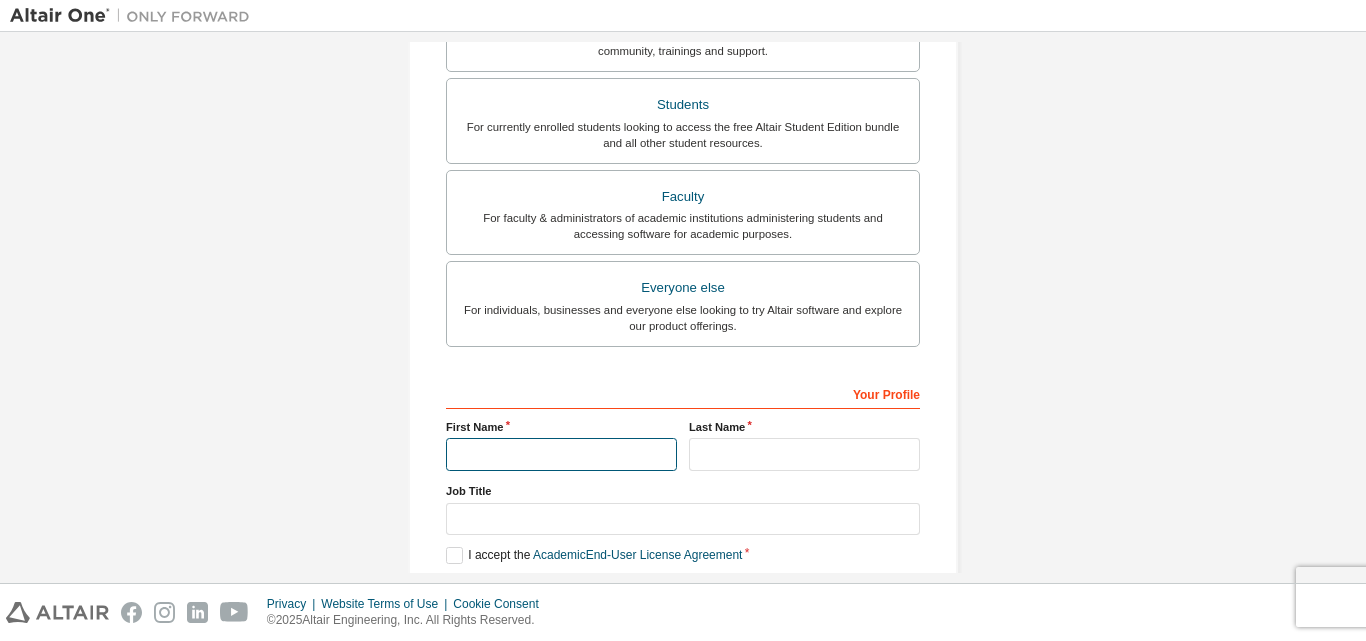 click at bounding box center [561, 454] 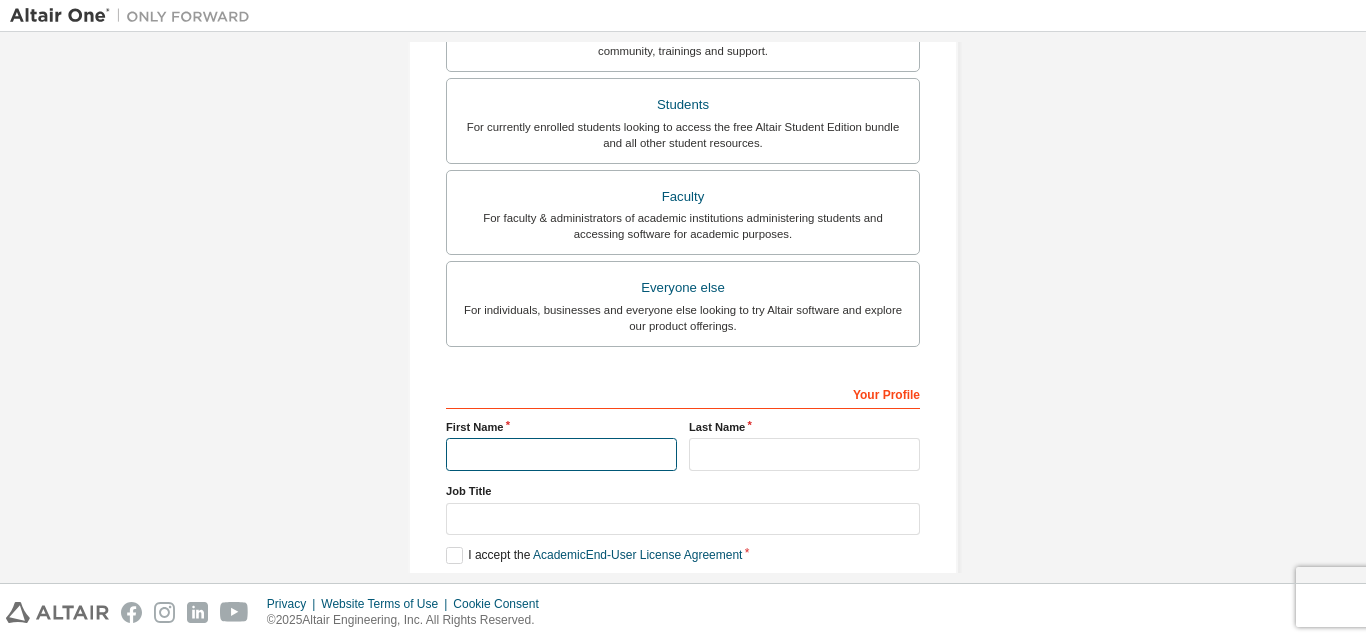 type on "*****" 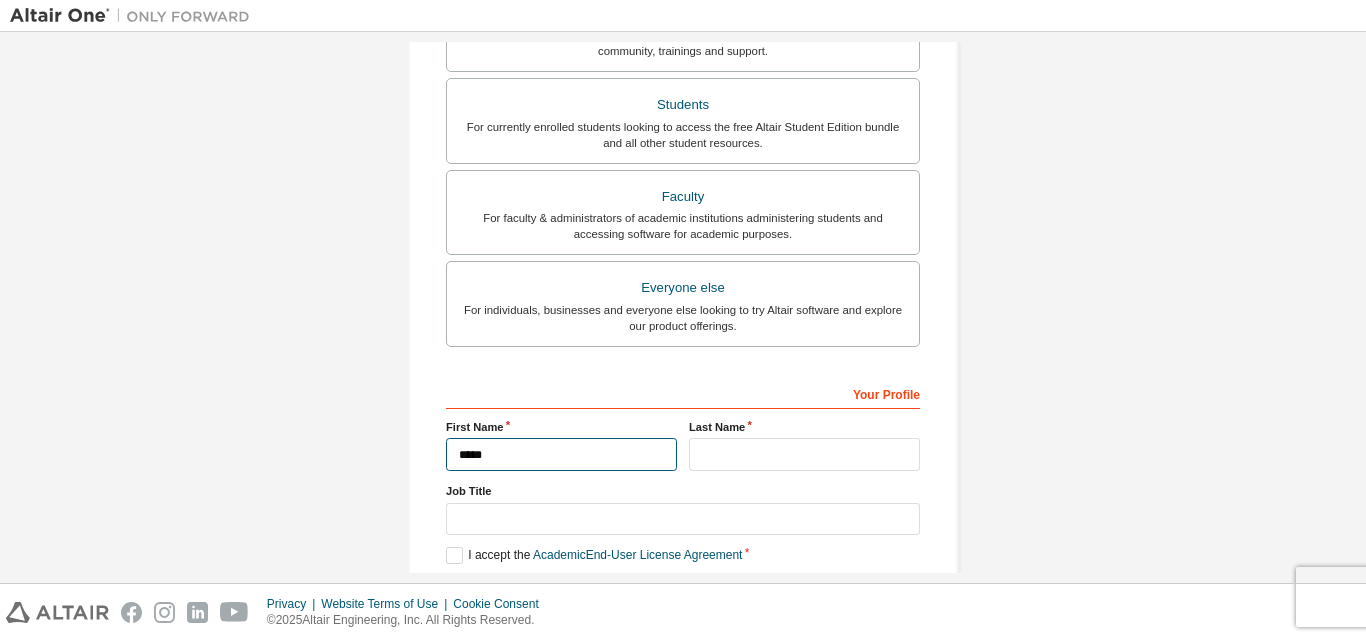 type on "*****" 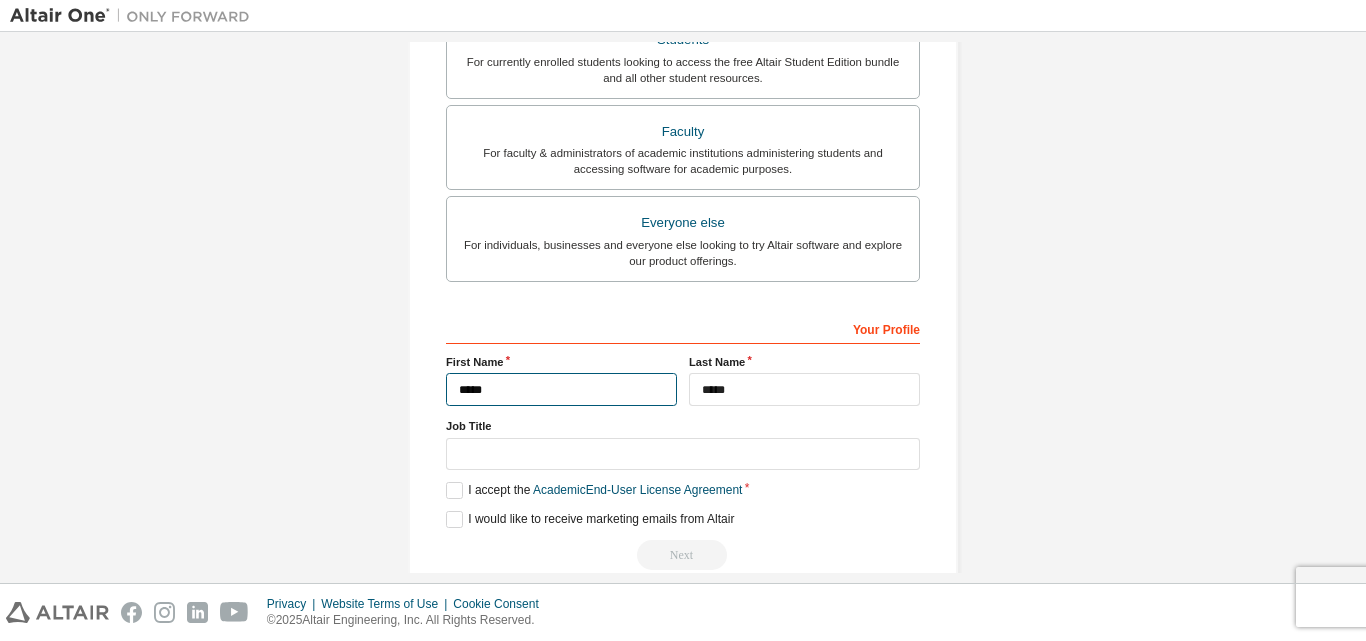 scroll, scrollTop: 528, scrollLeft: 0, axis: vertical 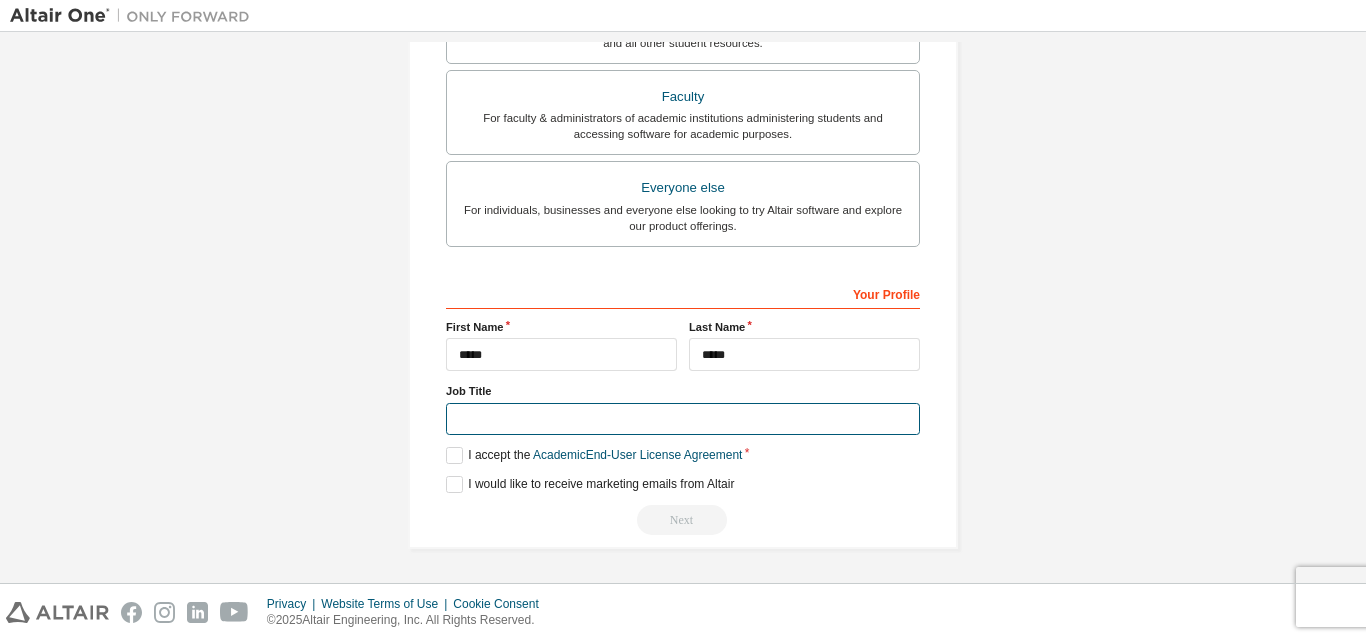 click at bounding box center [683, 419] 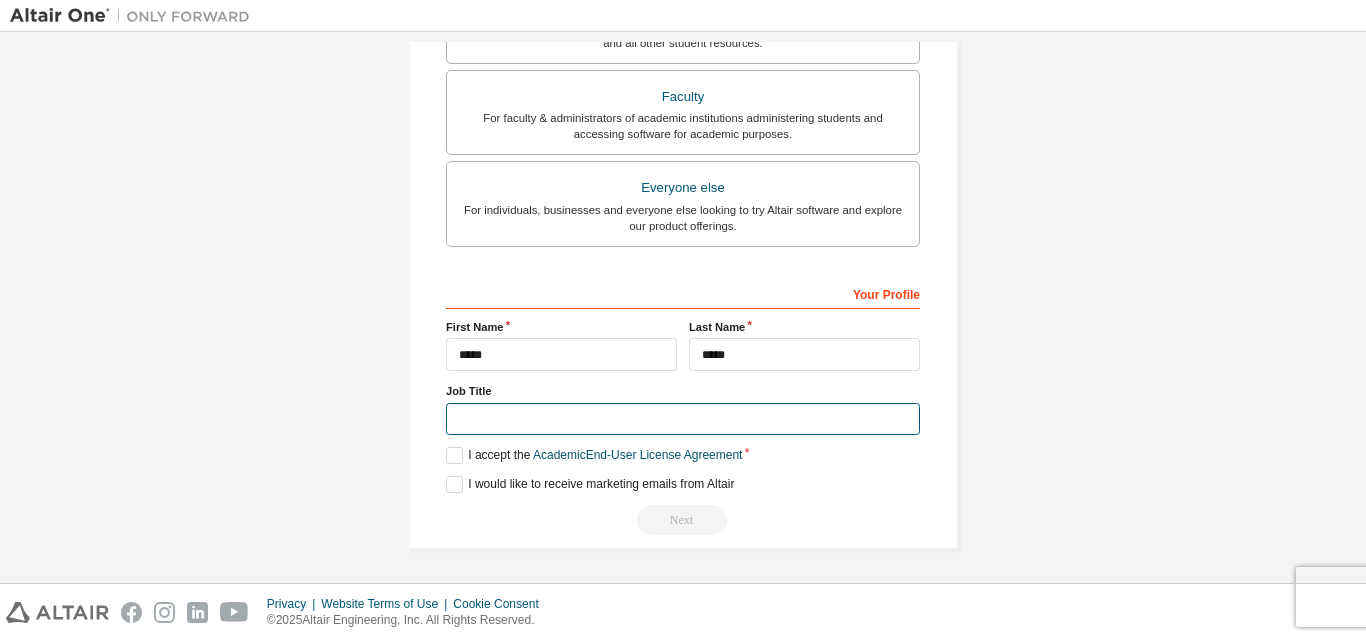 type on "*" 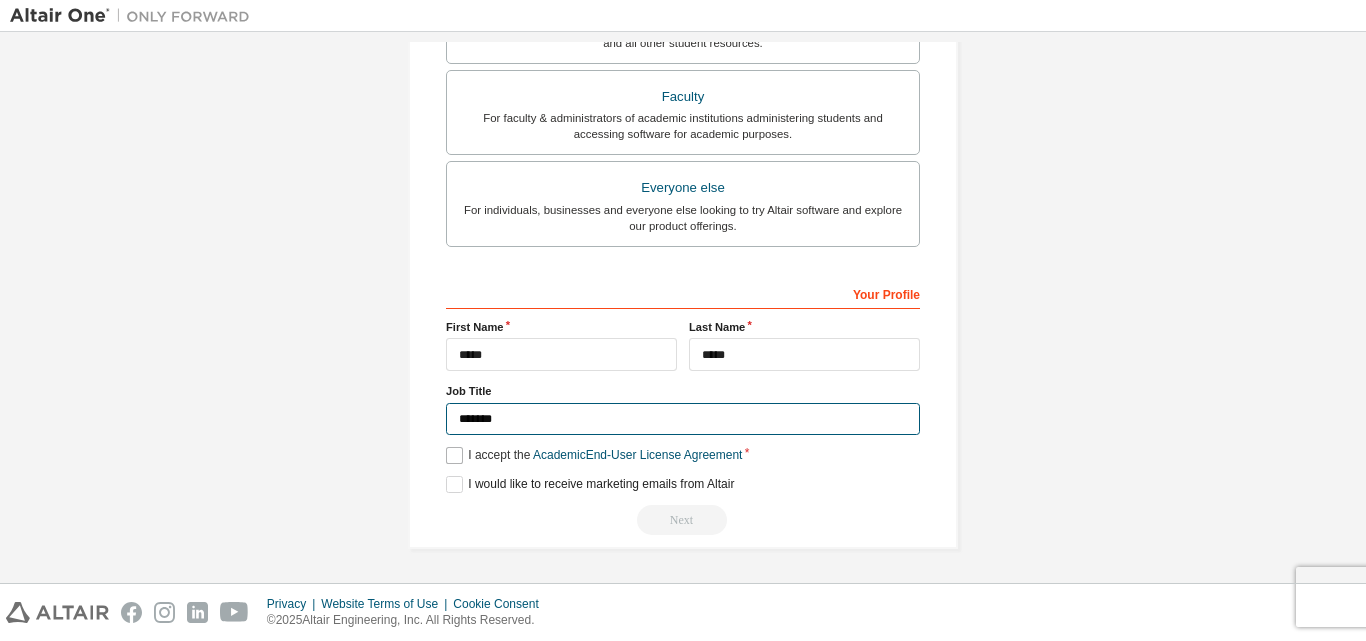 type on "*******" 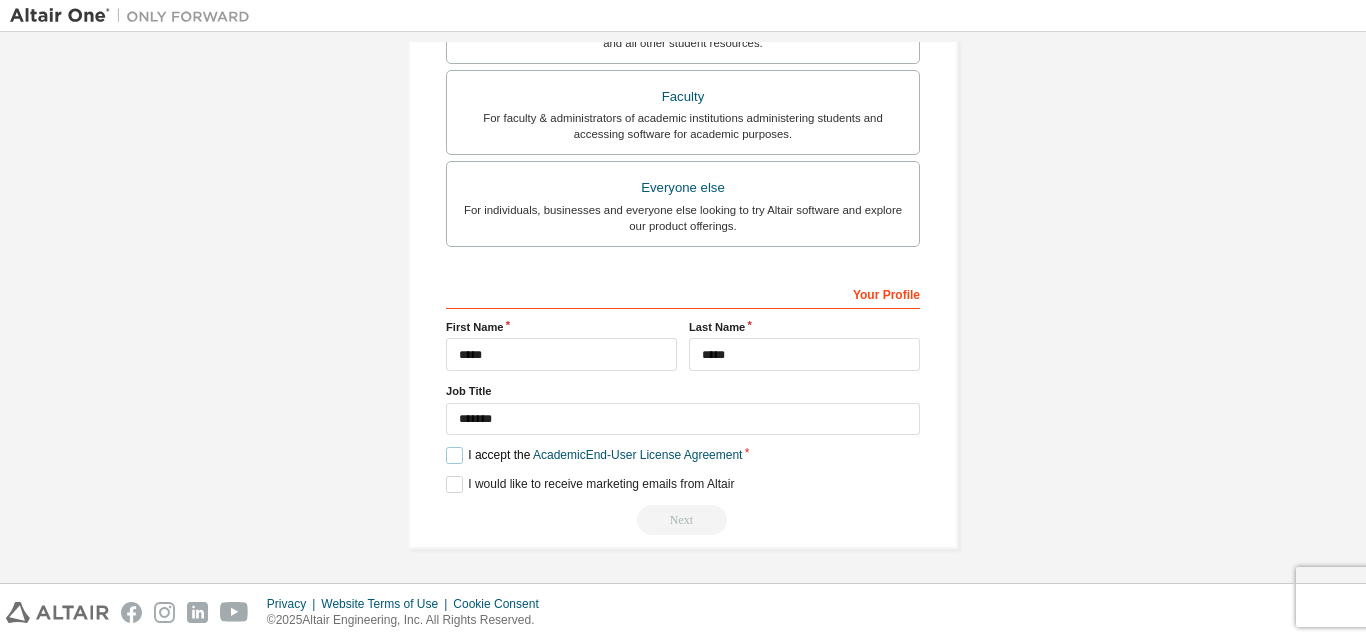 click on "I accept the   Academic   End-User License Agreement" at bounding box center [594, 455] 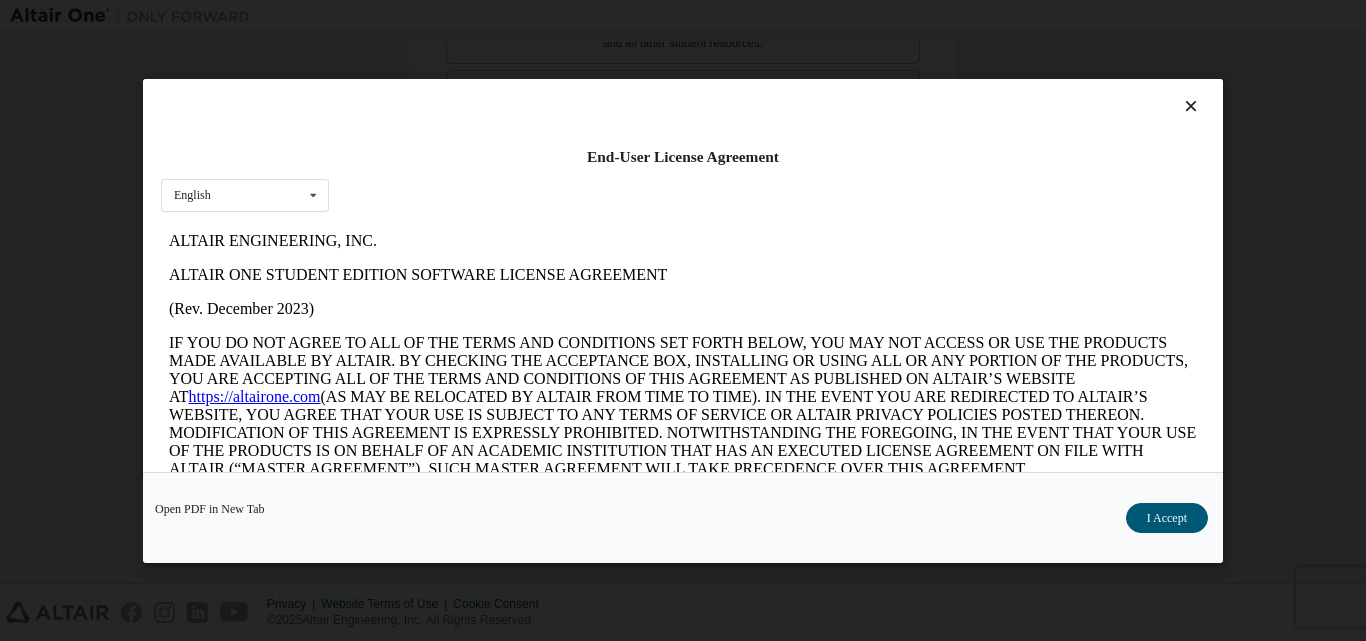 scroll, scrollTop: 0, scrollLeft: 0, axis: both 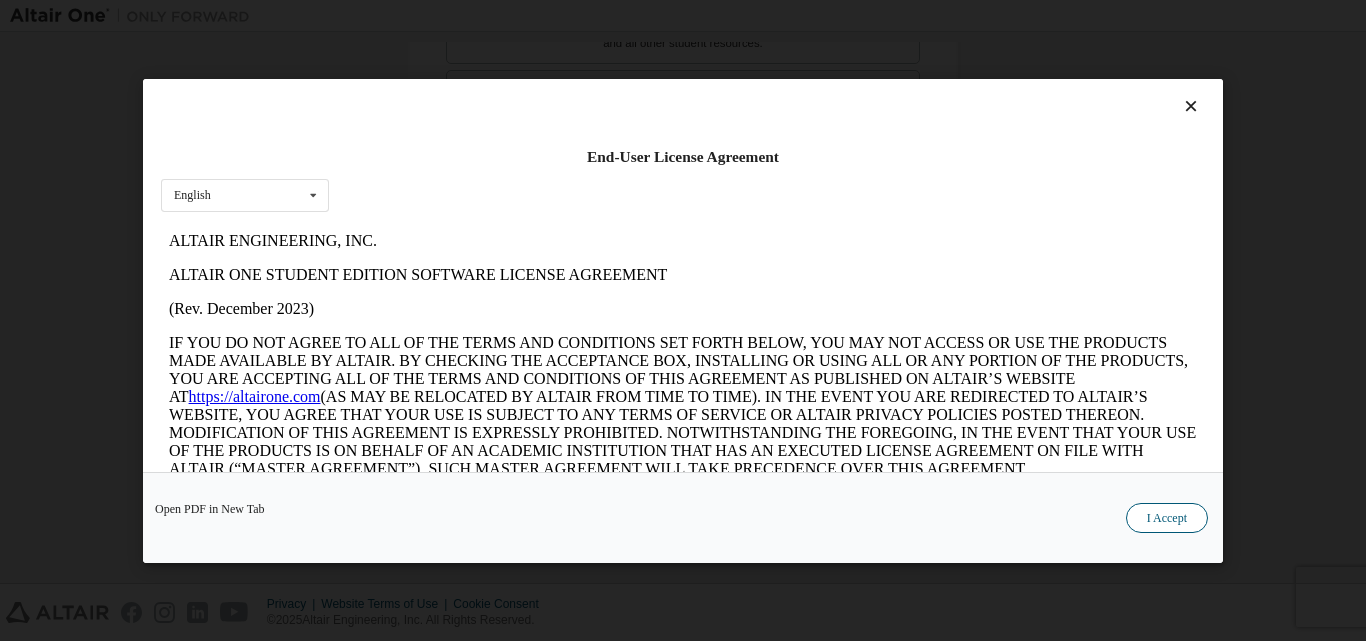 click on "I Accept" at bounding box center [1167, 517] 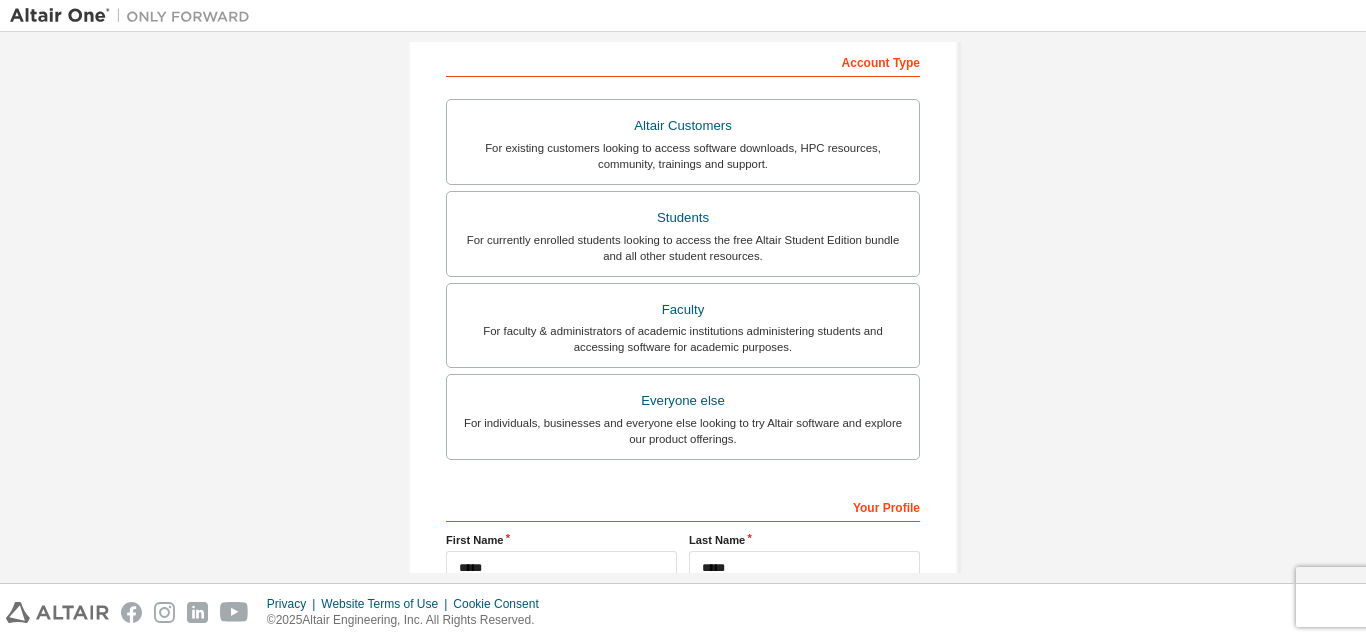 scroll, scrollTop: 528, scrollLeft: 0, axis: vertical 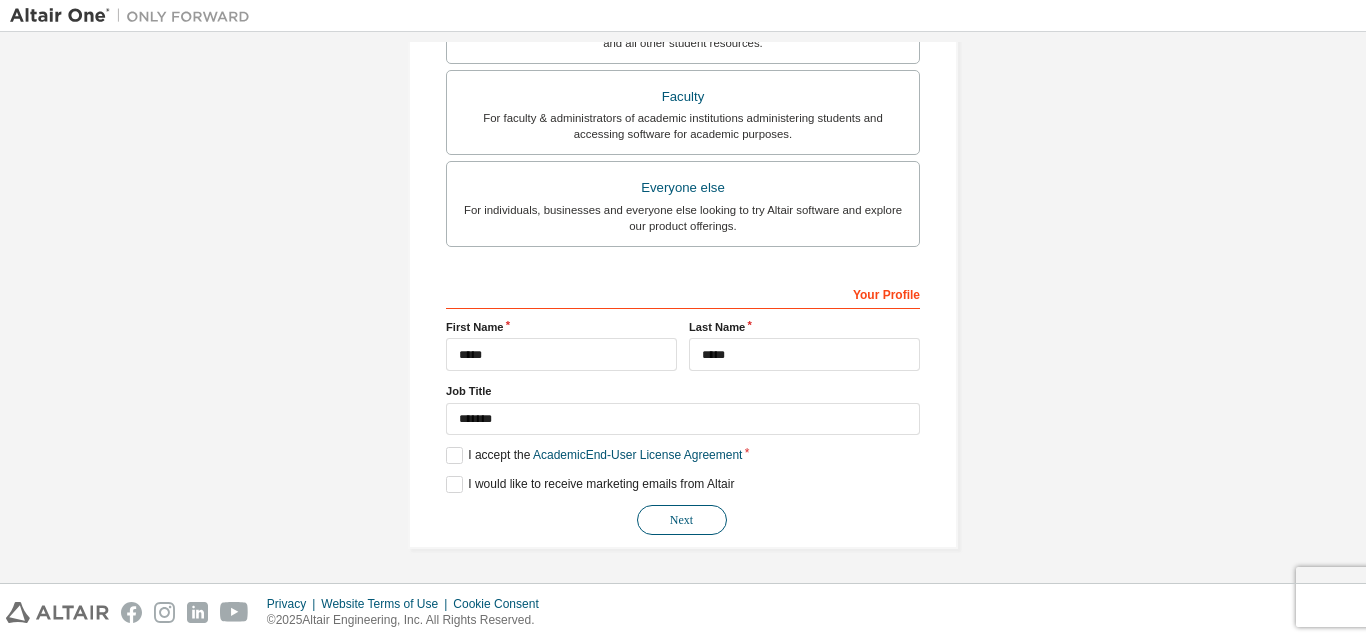 click on "Next" at bounding box center [682, 520] 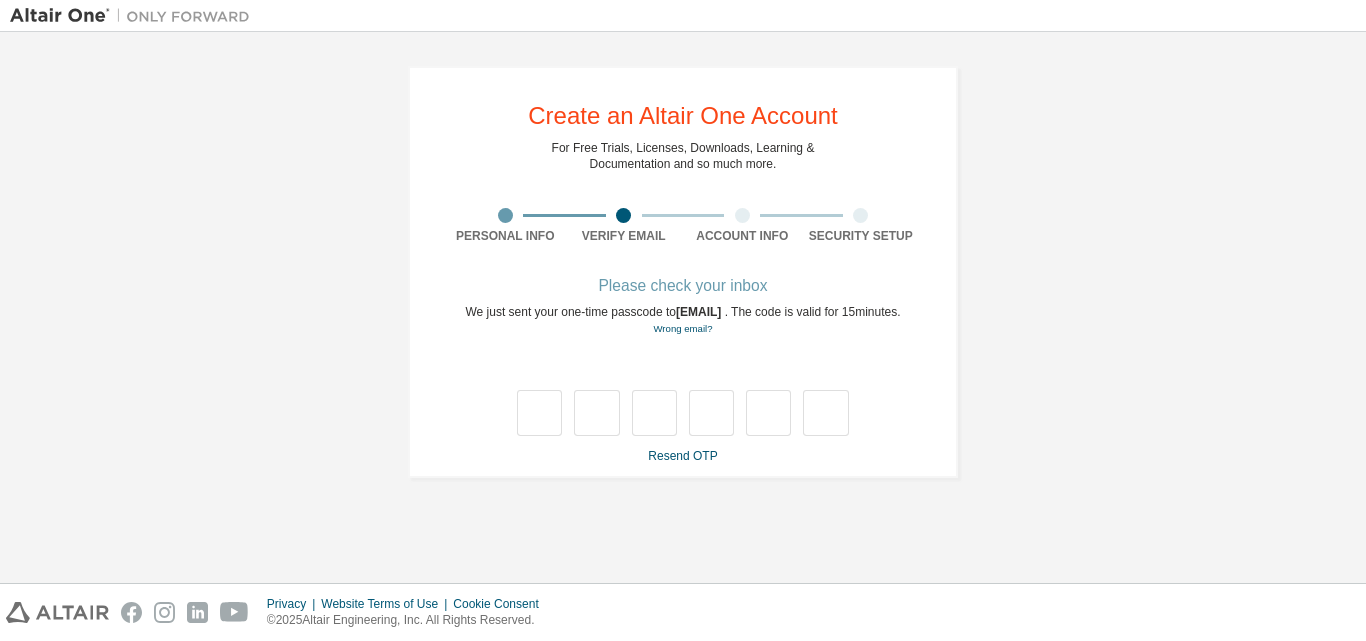 scroll, scrollTop: 0, scrollLeft: 0, axis: both 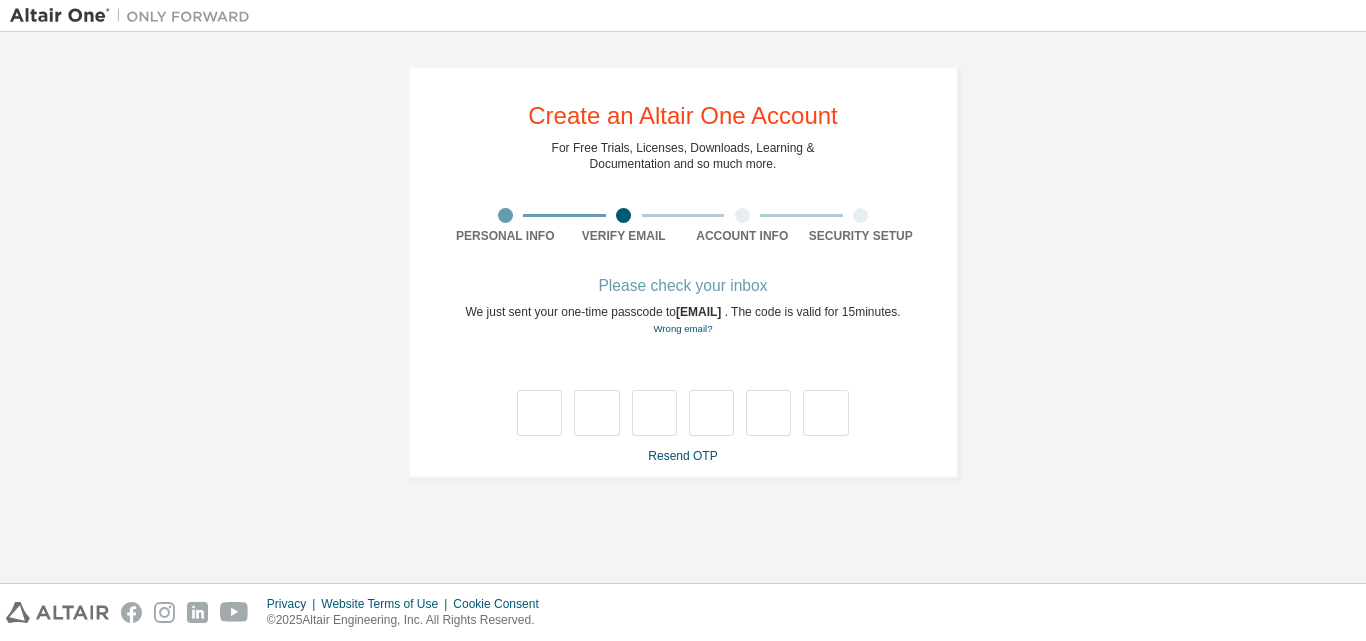 click on "**********" at bounding box center (683, 272) 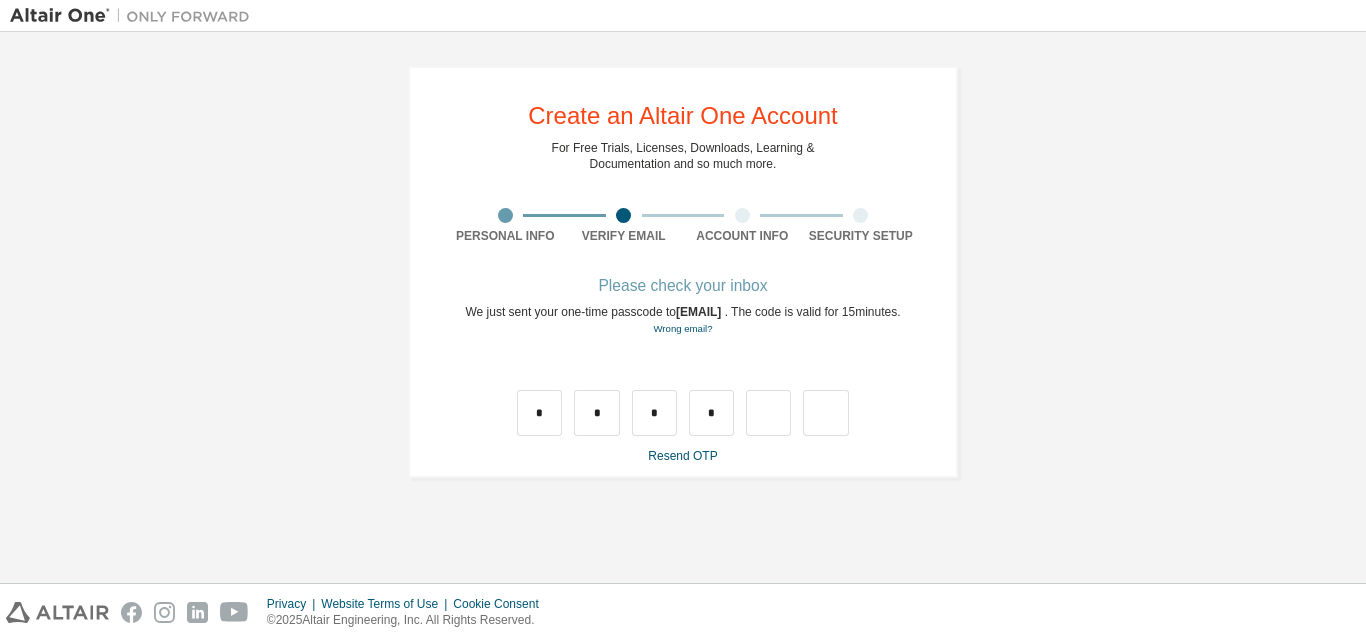 type on "*" 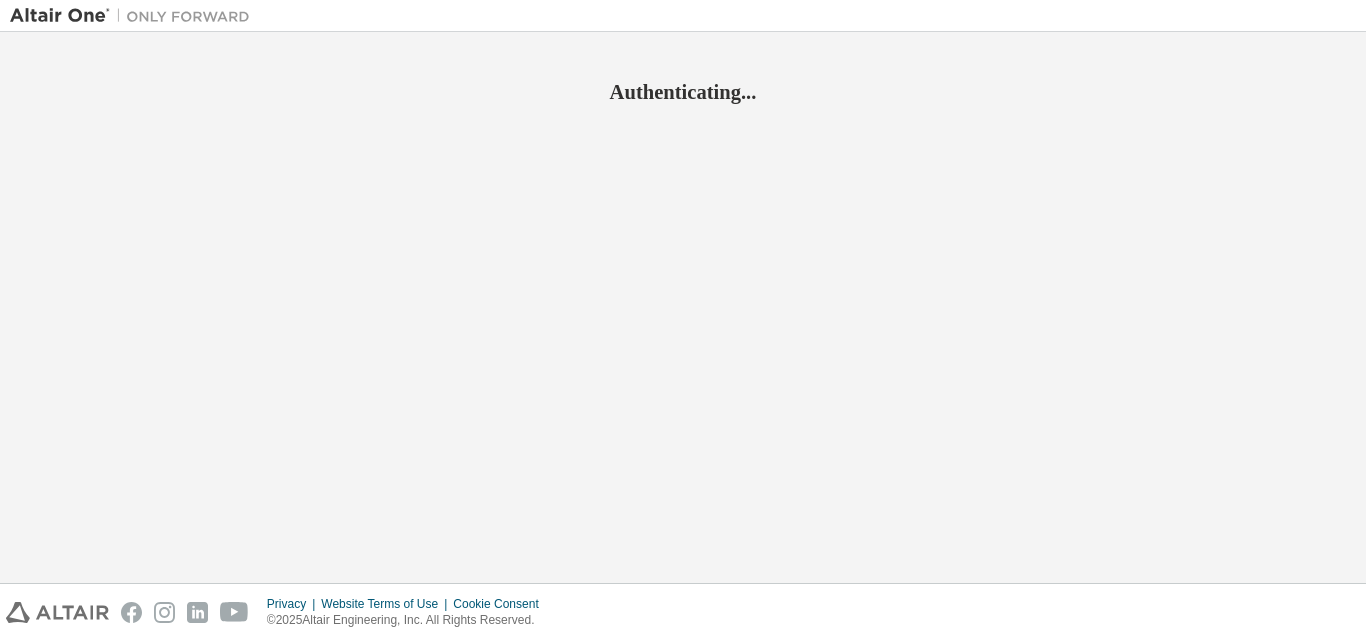 scroll, scrollTop: 0, scrollLeft: 0, axis: both 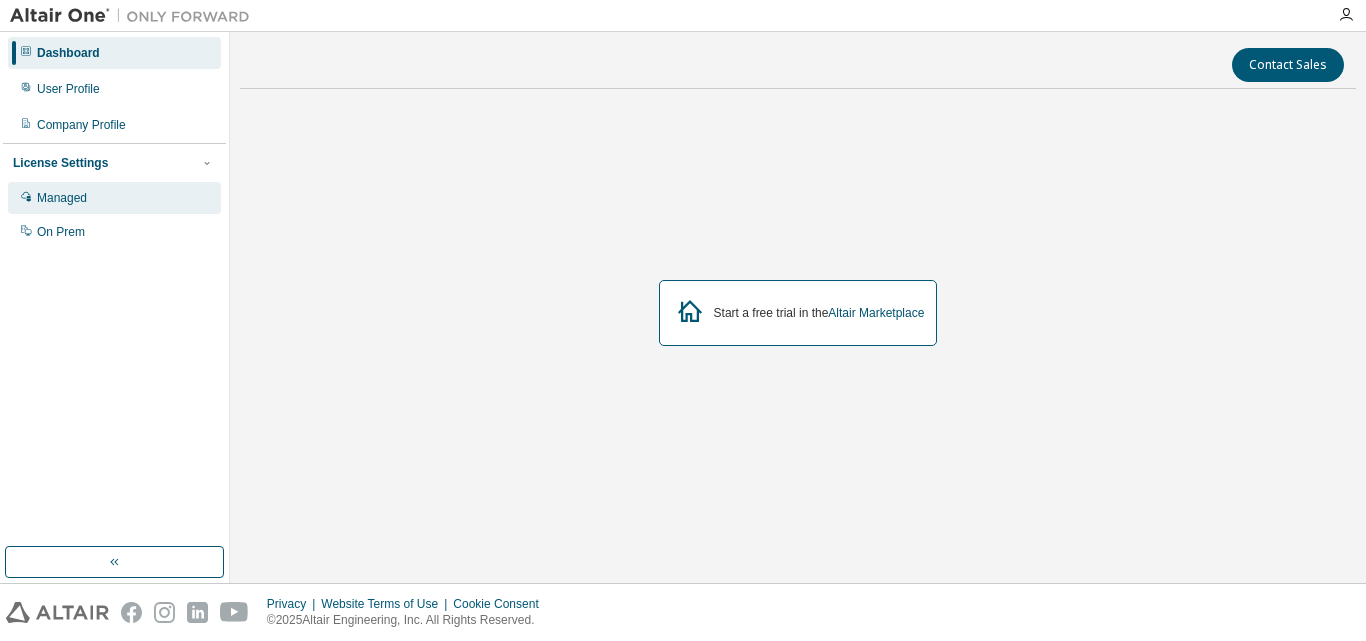 click on "Managed" at bounding box center (114, 198) 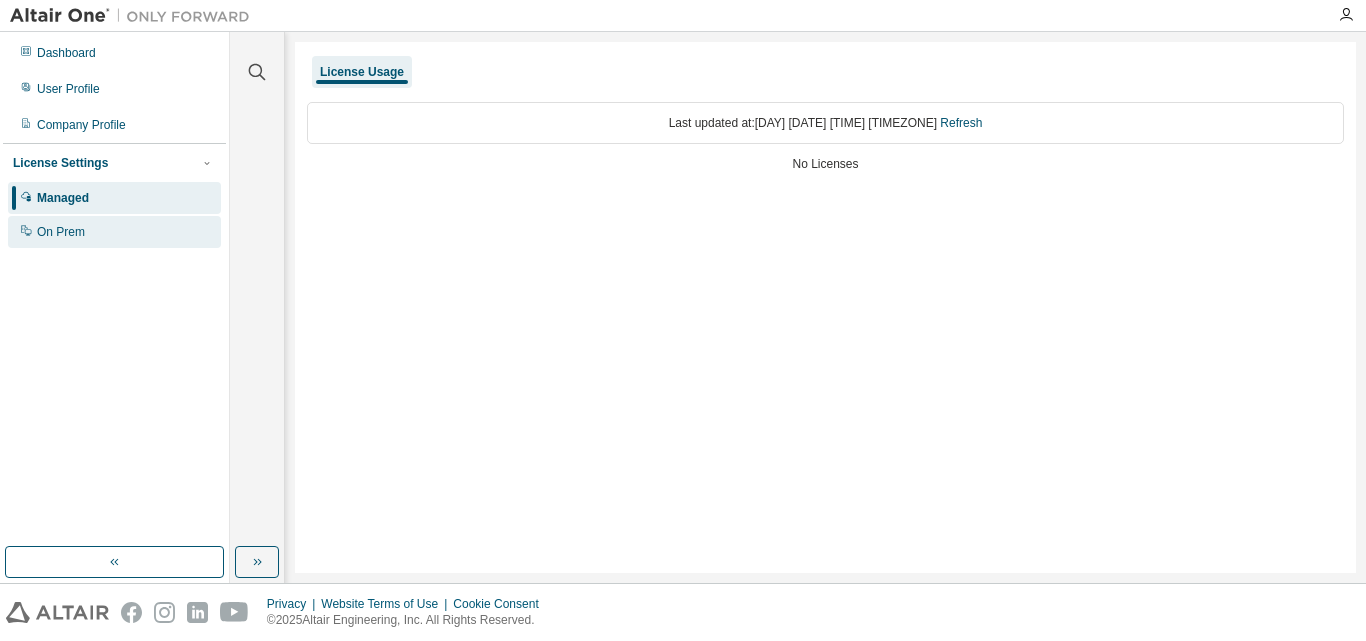 click on "On Prem" at bounding box center (114, 232) 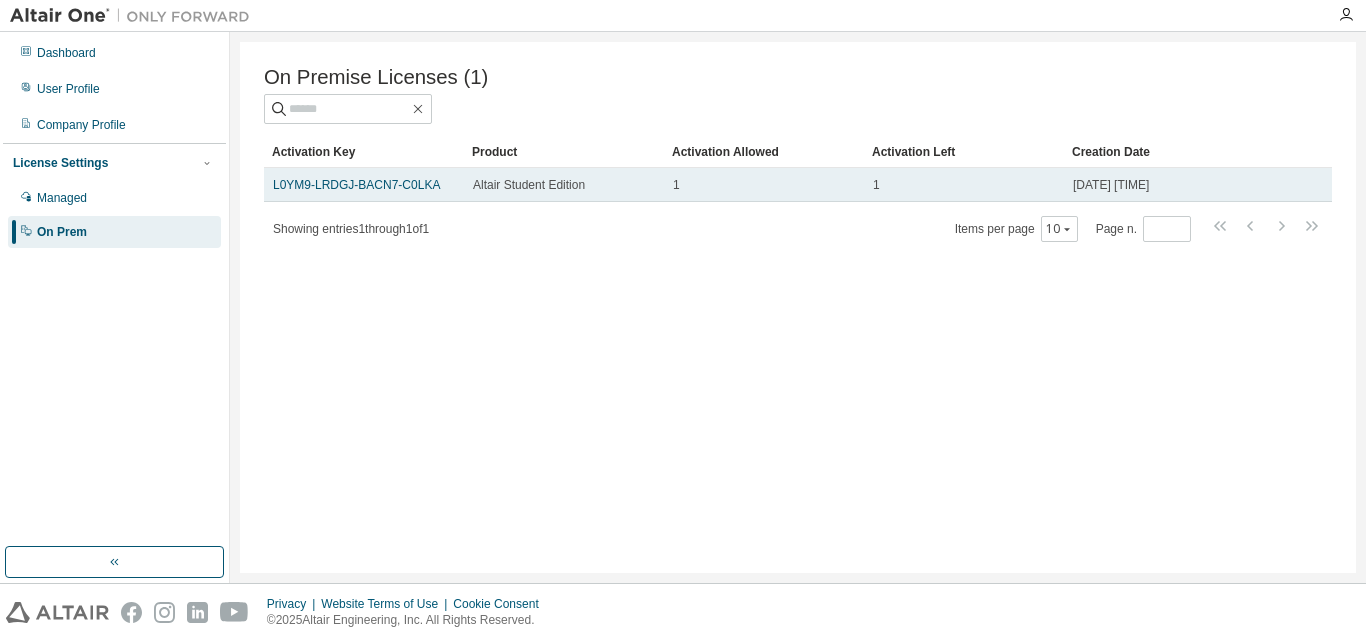 click on "L0YM9-LRDGJ-BACN7-C0LKA" at bounding box center (364, 185) 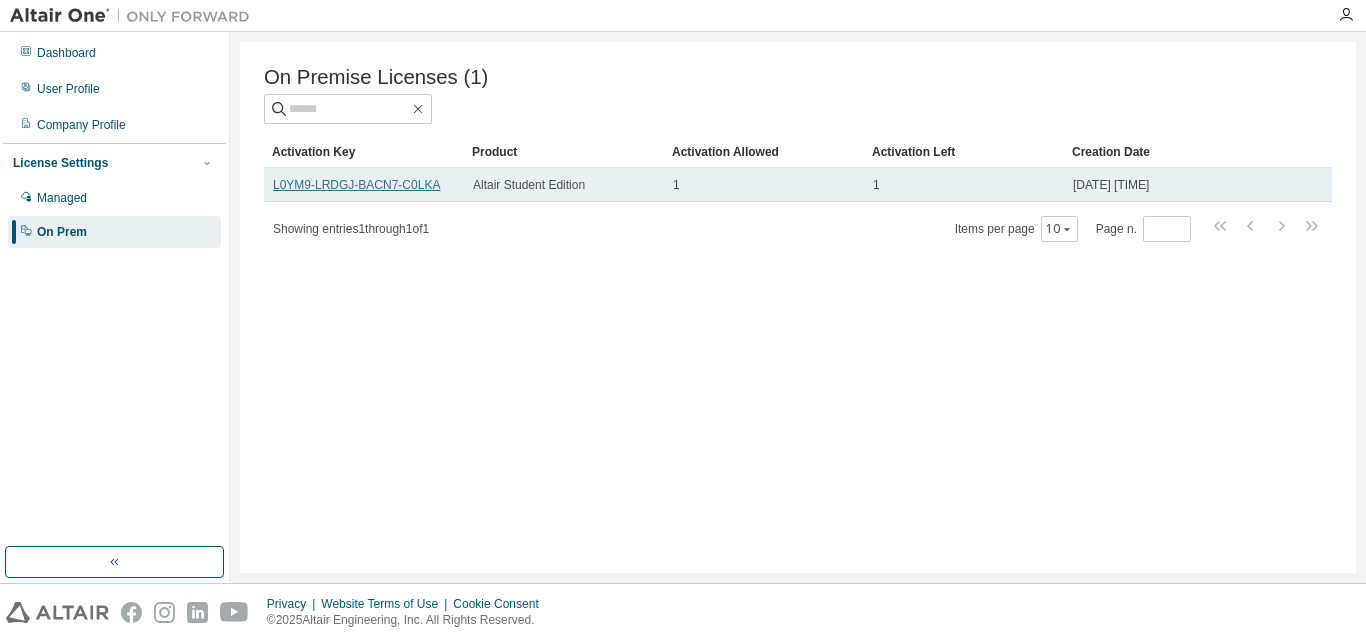 click on "L0YM9-LRDGJ-BACN7-C0LKA" at bounding box center [356, 185] 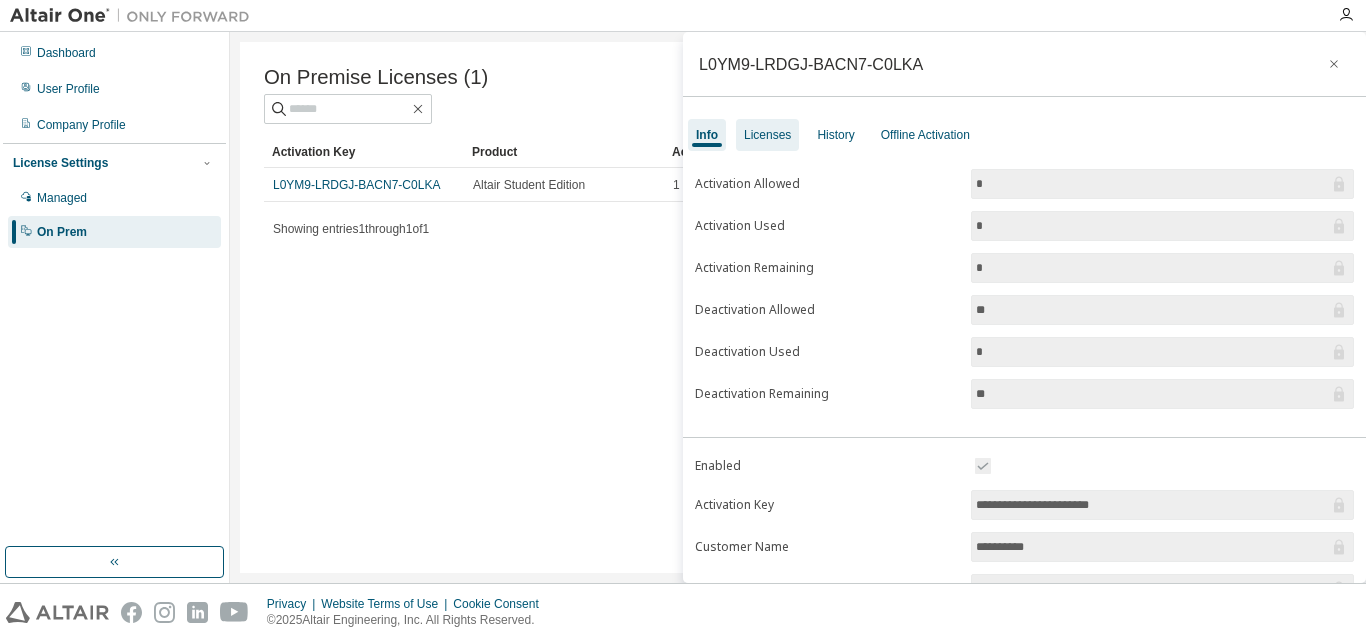 click on "Licenses" at bounding box center [767, 135] 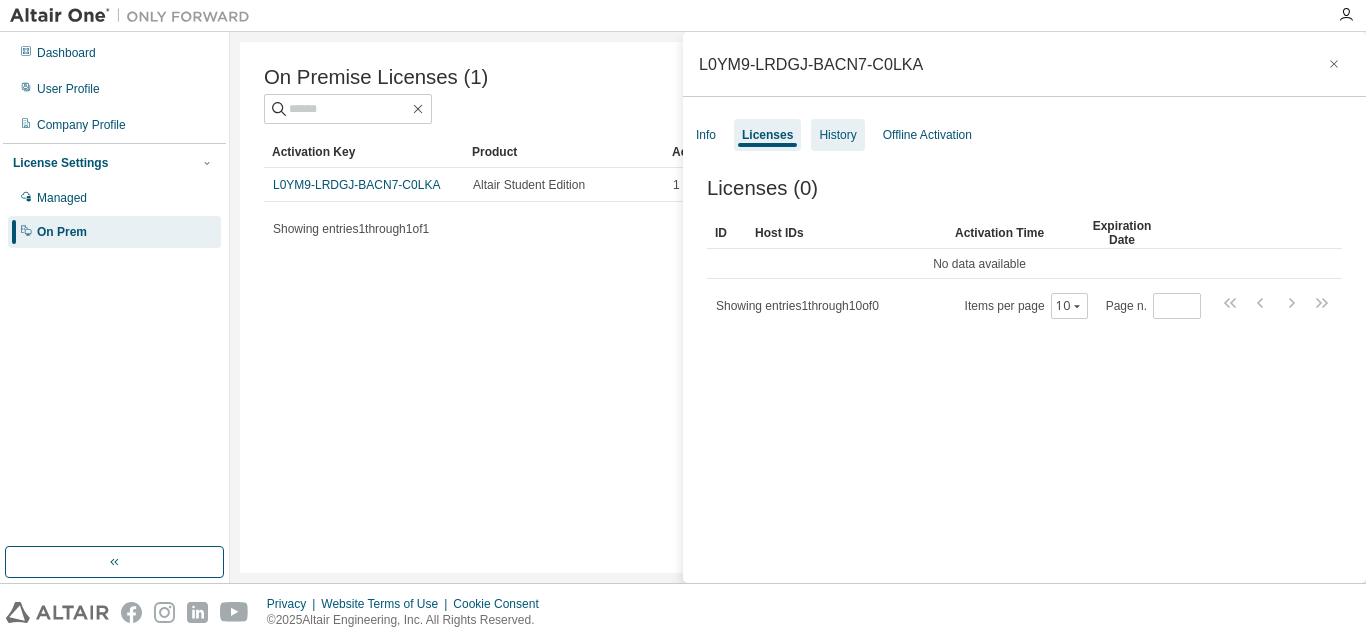 click on "History" at bounding box center [837, 135] 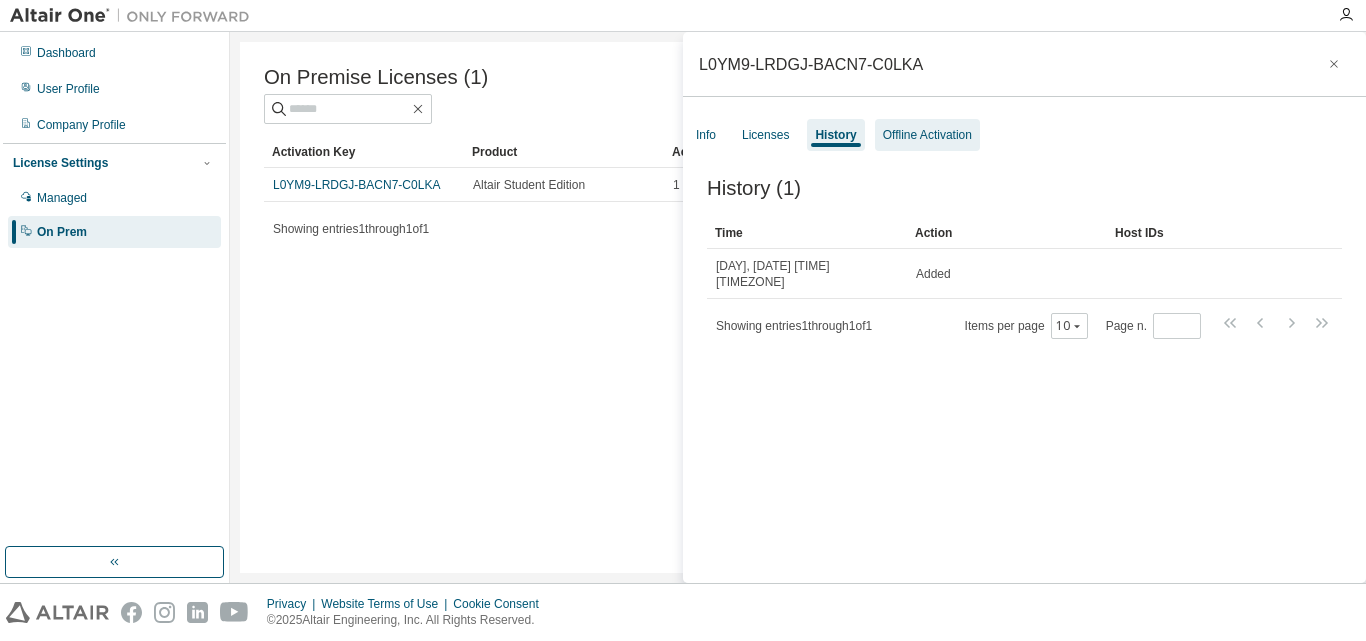click on "Offline Activation" at bounding box center [927, 135] 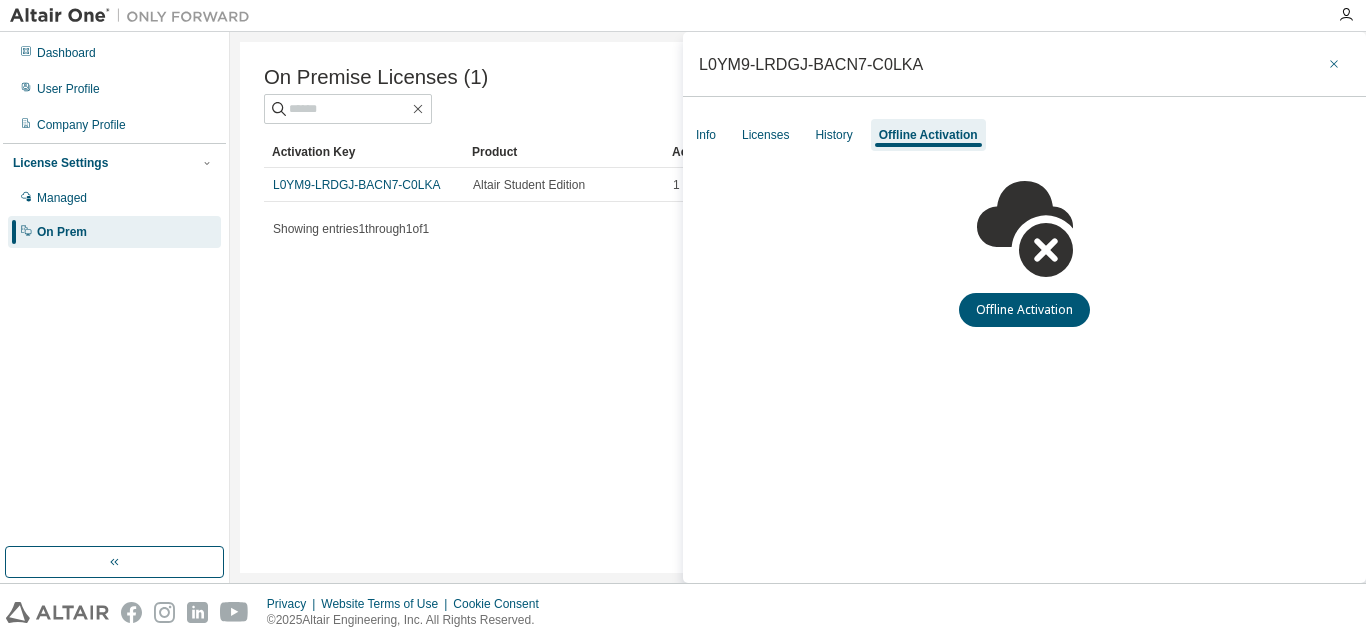 click 